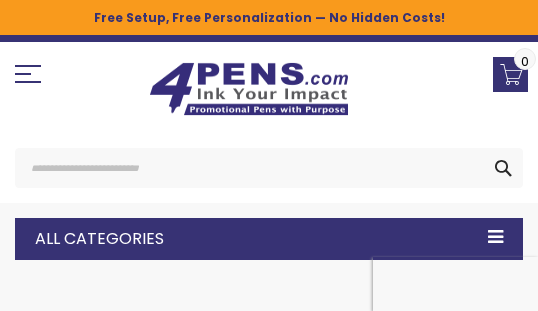 scroll, scrollTop: 0, scrollLeft: 0, axis: both 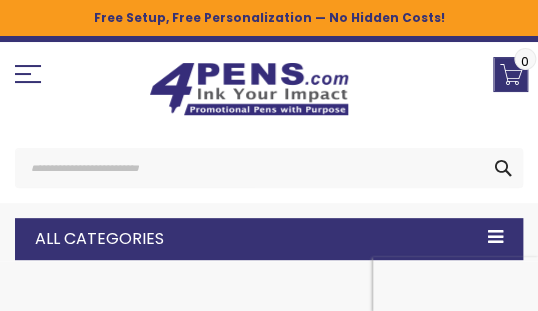 click at bounding box center [249, 89] 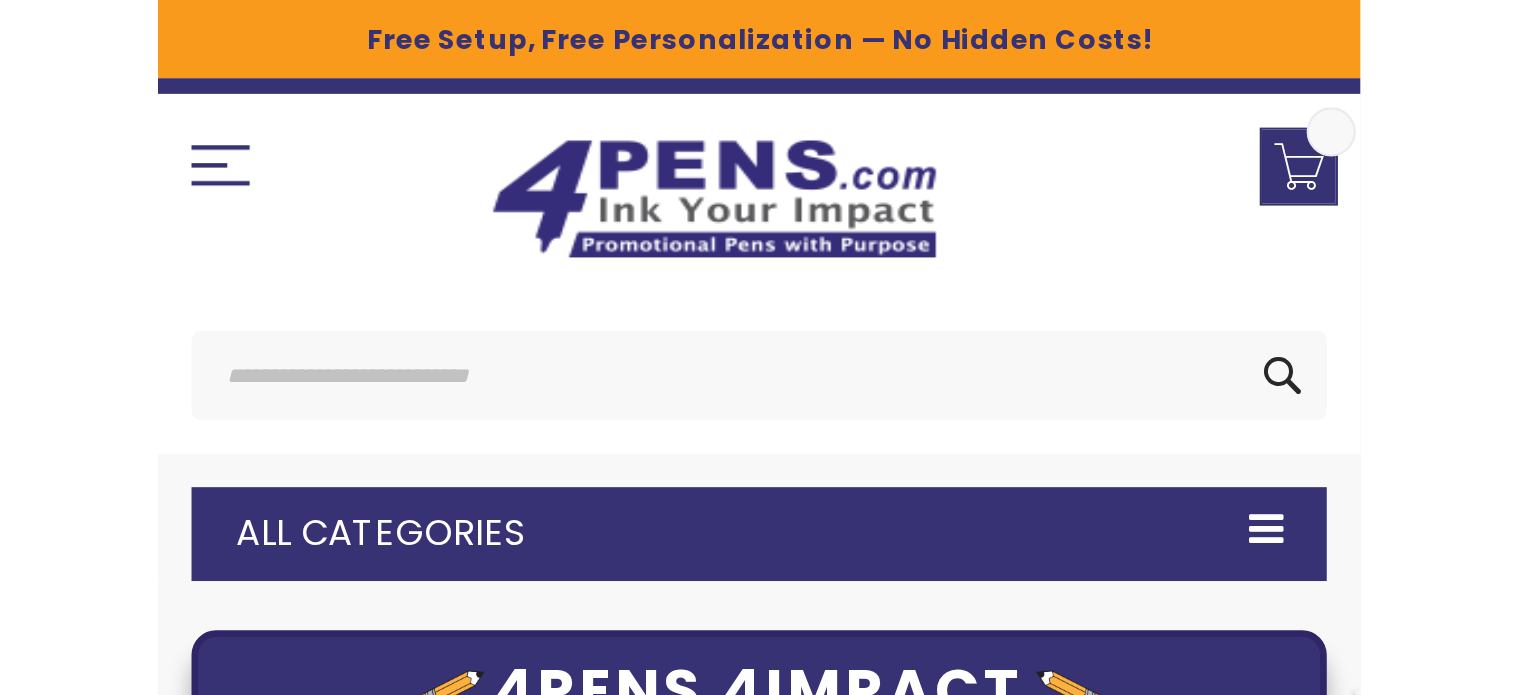 scroll, scrollTop: 0, scrollLeft: 0, axis: both 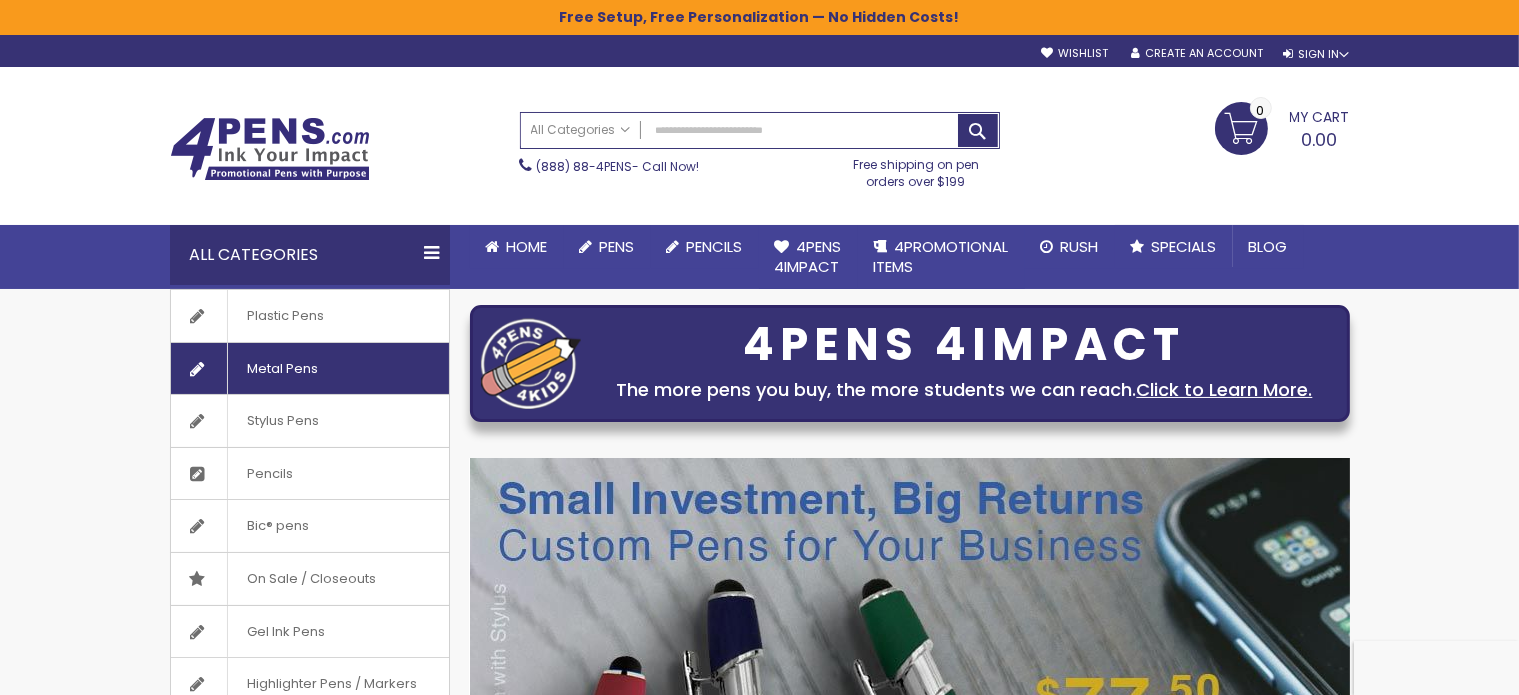 click on "Metal Pens" at bounding box center [283, 369] 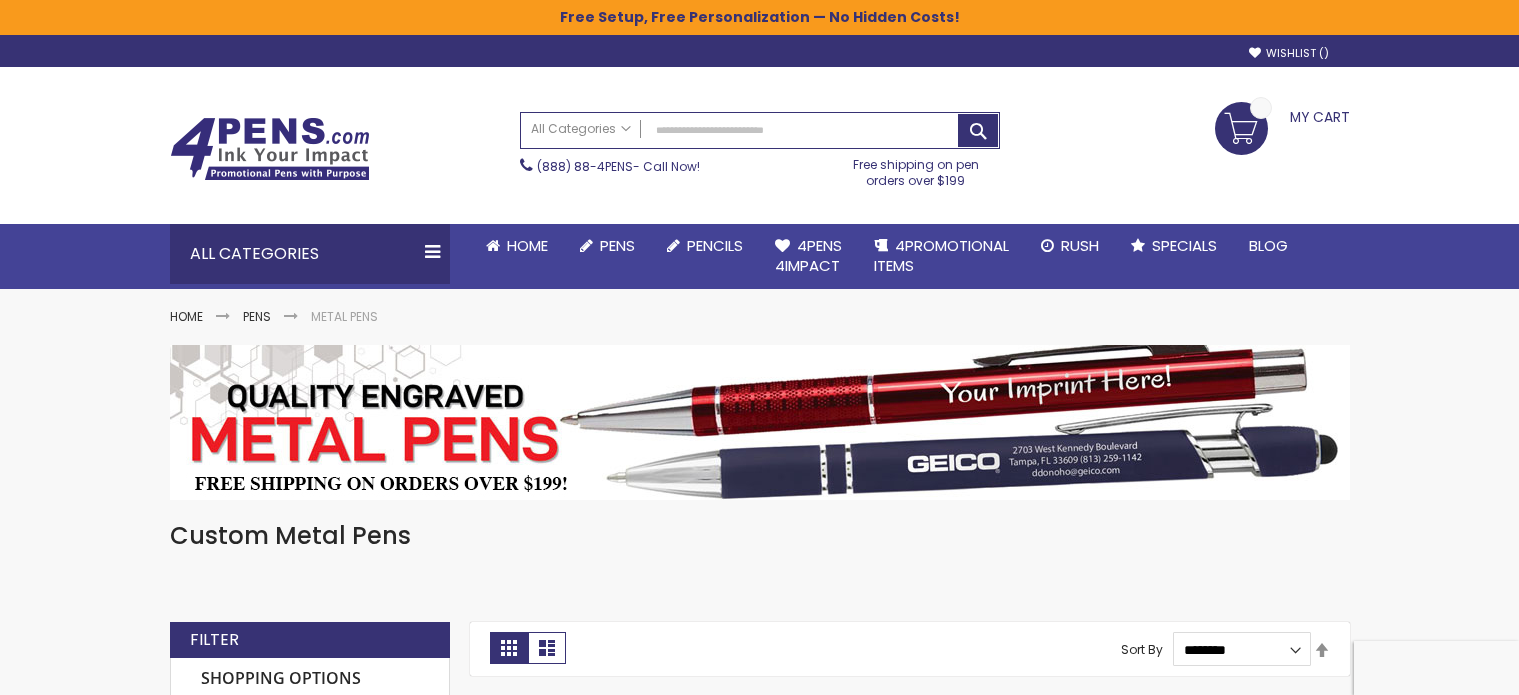 scroll, scrollTop: 0, scrollLeft: 0, axis: both 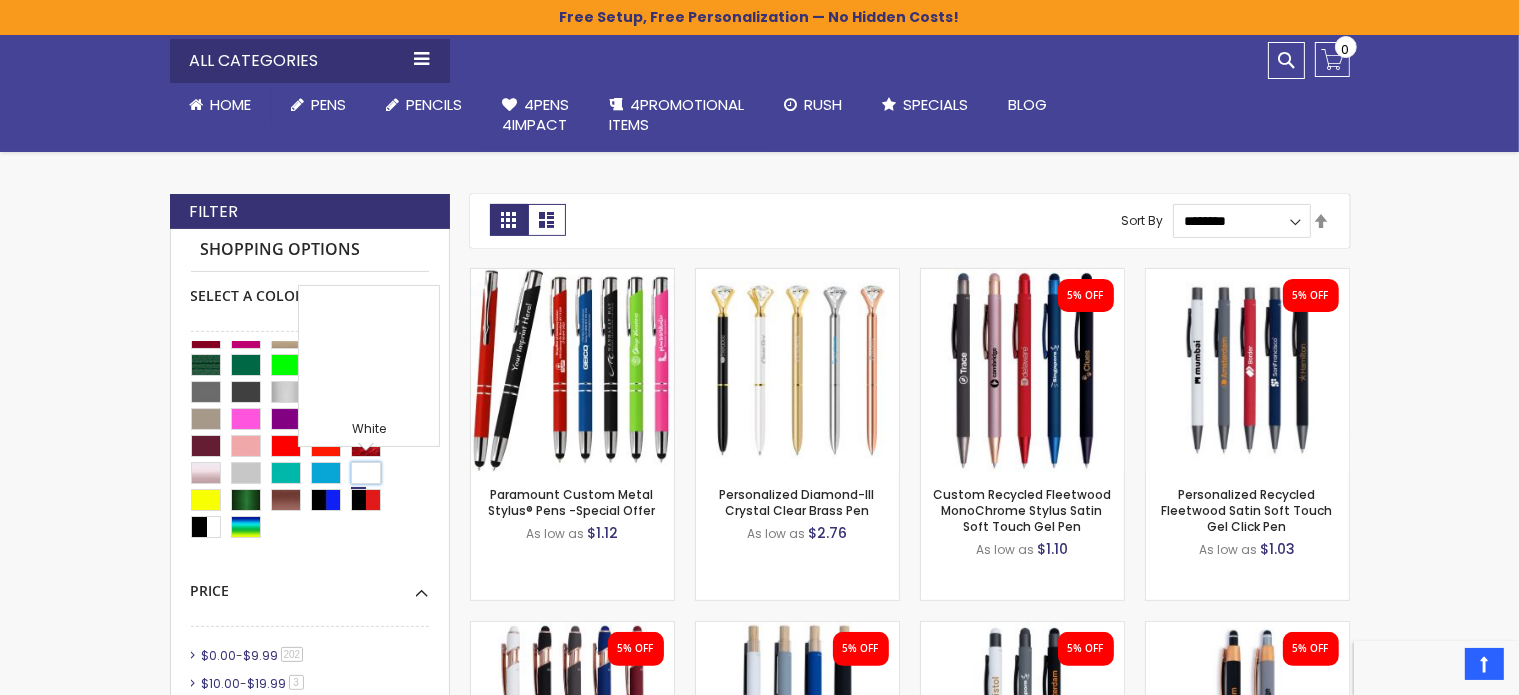 click at bounding box center [366, 473] 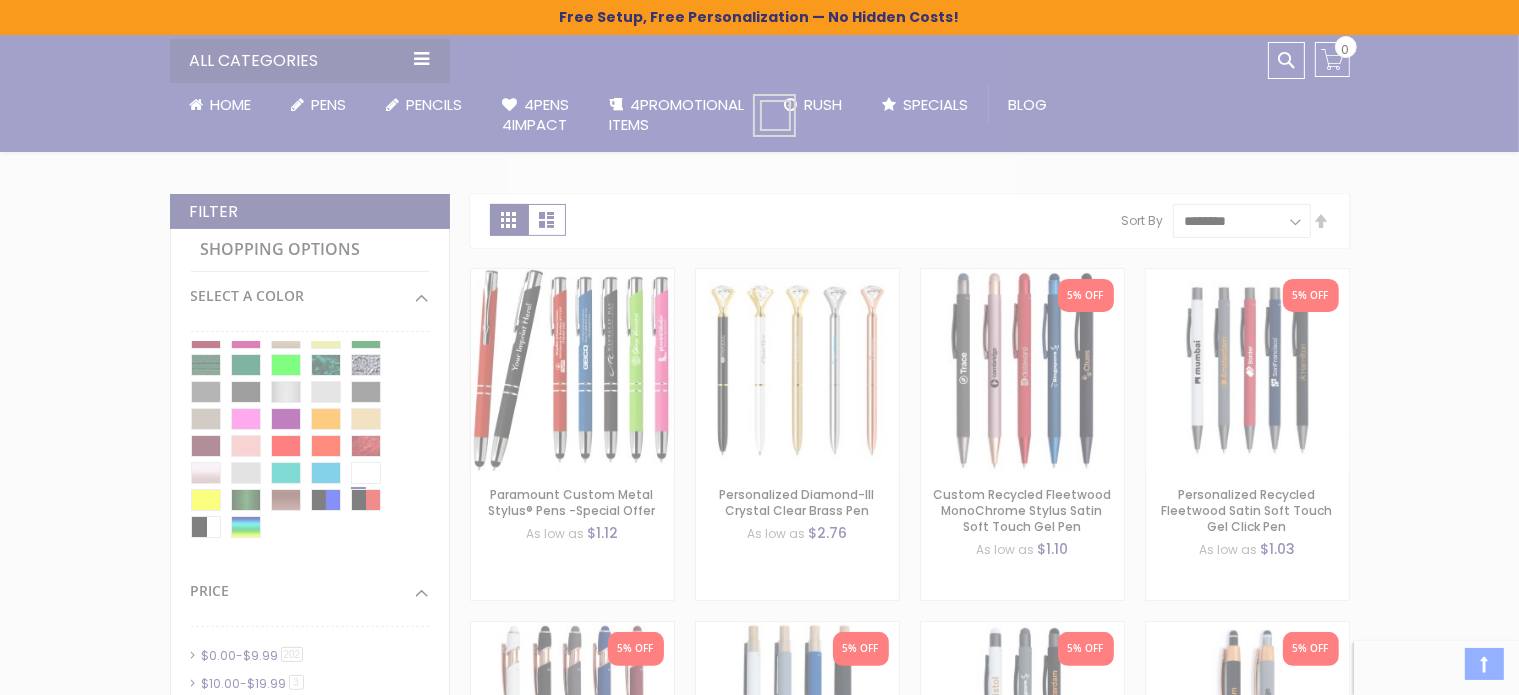 click on "Please wait..." at bounding box center (759, 347) 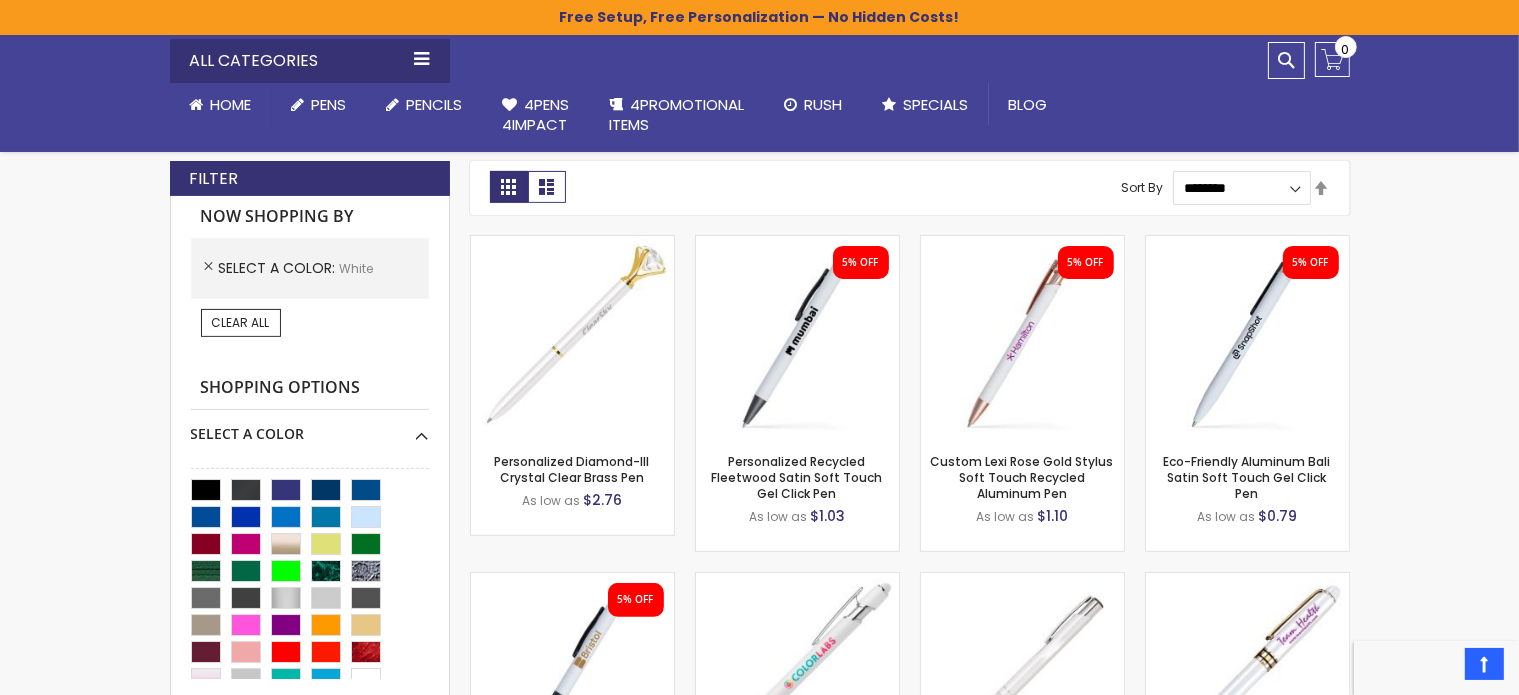 scroll, scrollTop: 380, scrollLeft: 0, axis: vertical 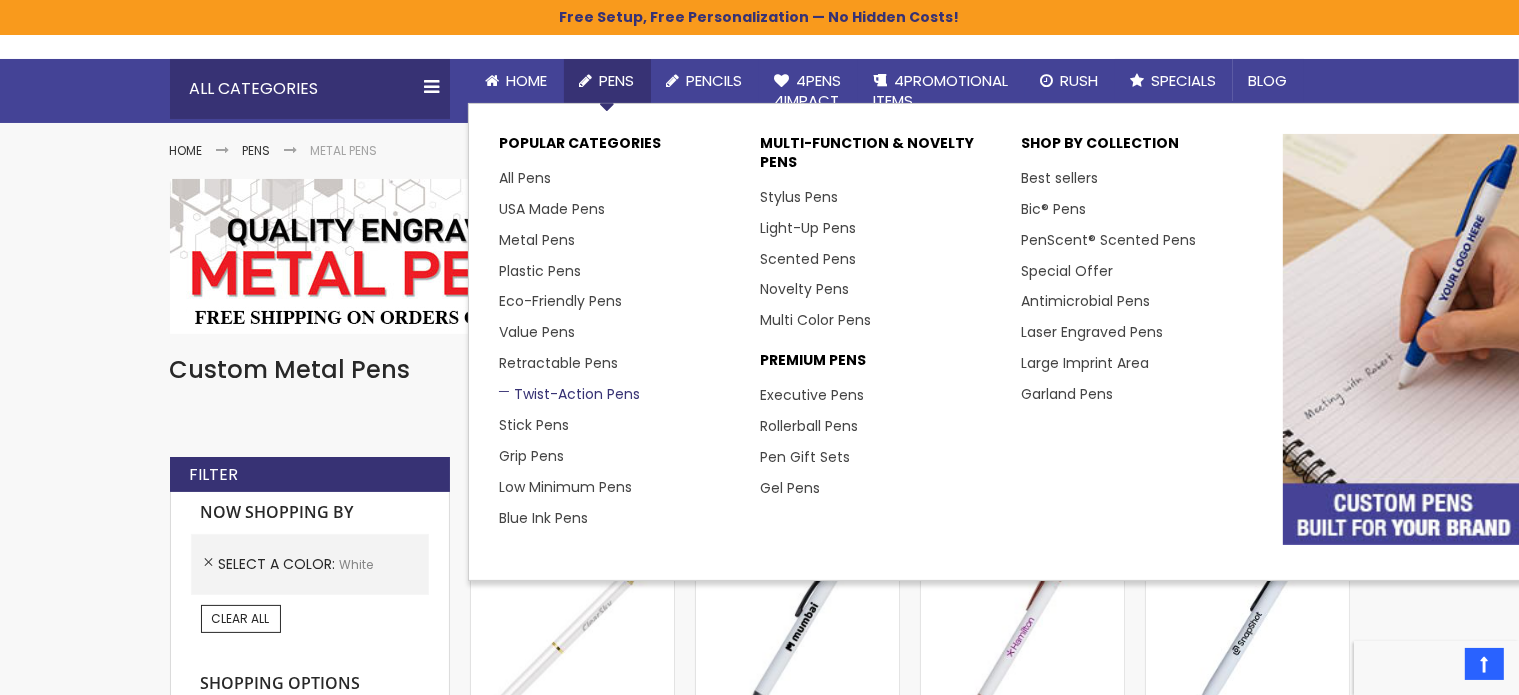 click on "Twist-Action Pens" at bounding box center [569, 394] 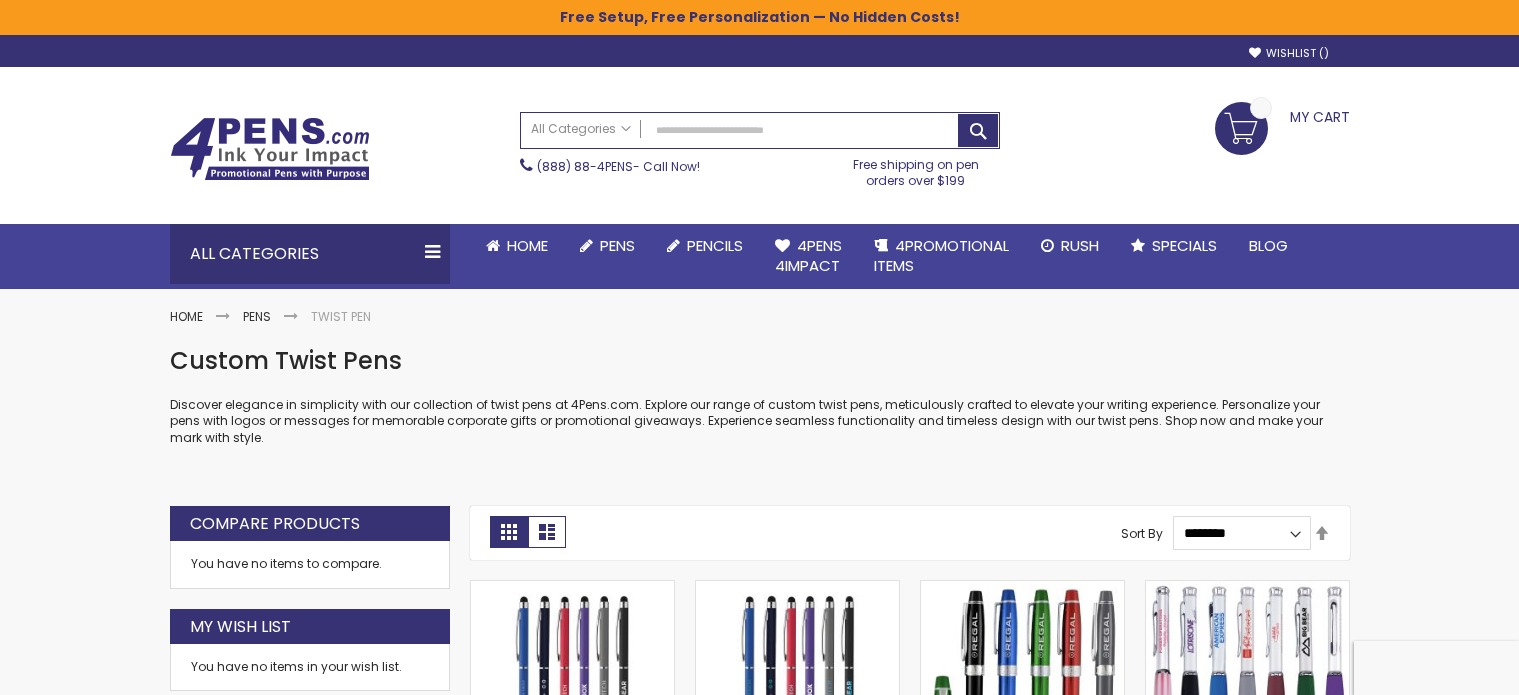 scroll, scrollTop: 0, scrollLeft: 0, axis: both 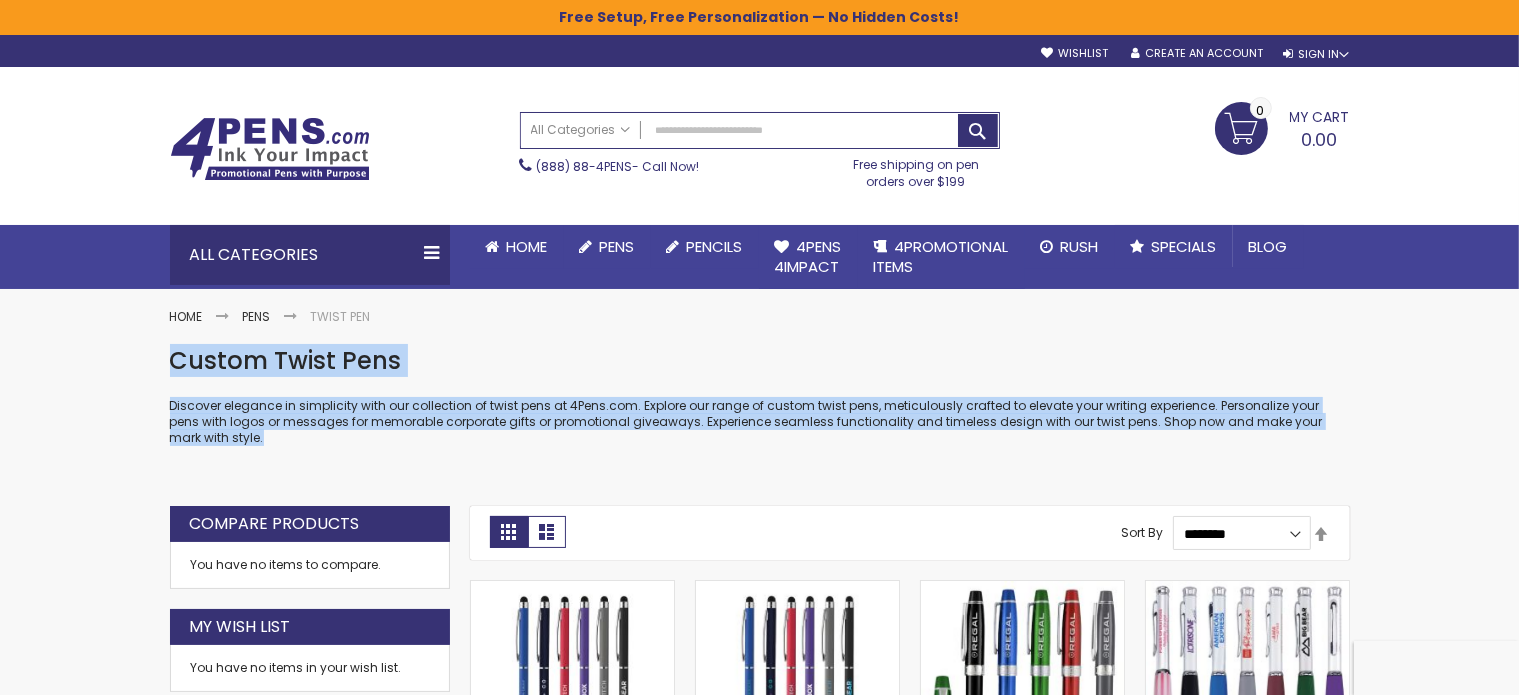 drag, startPoint x: 1337, startPoint y: 444, endPoint x: 1048, endPoint y: 309, distance: 318.9765 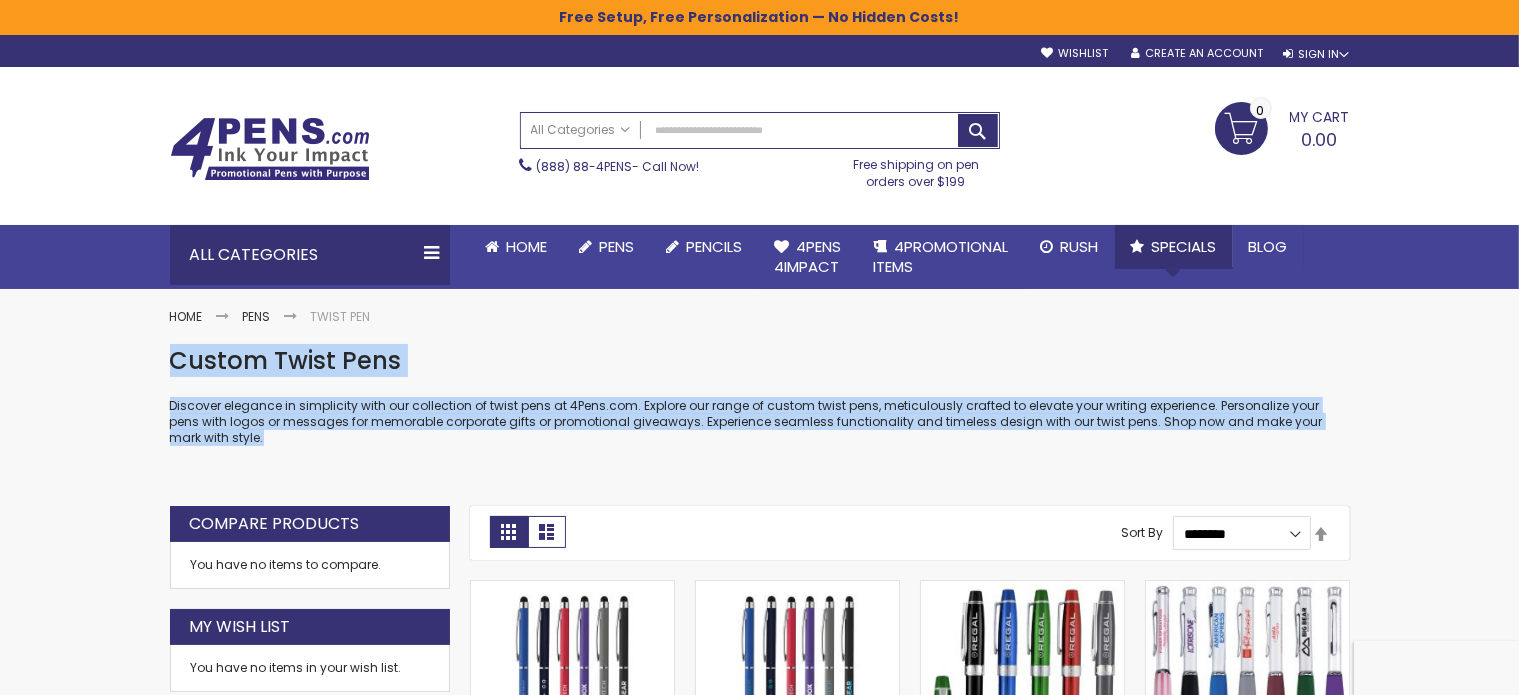 click on "Specials" at bounding box center [1184, 246] 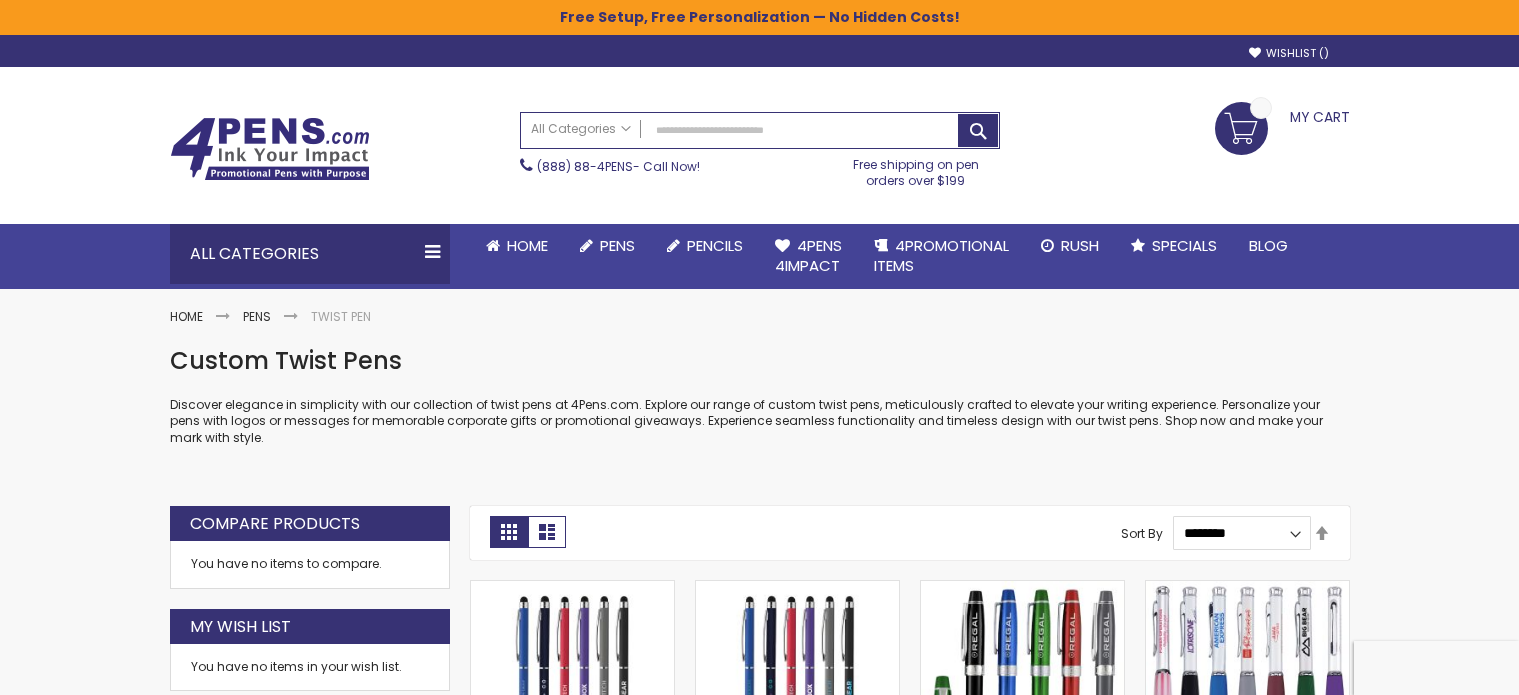 scroll, scrollTop: 0, scrollLeft: 0, axis: both 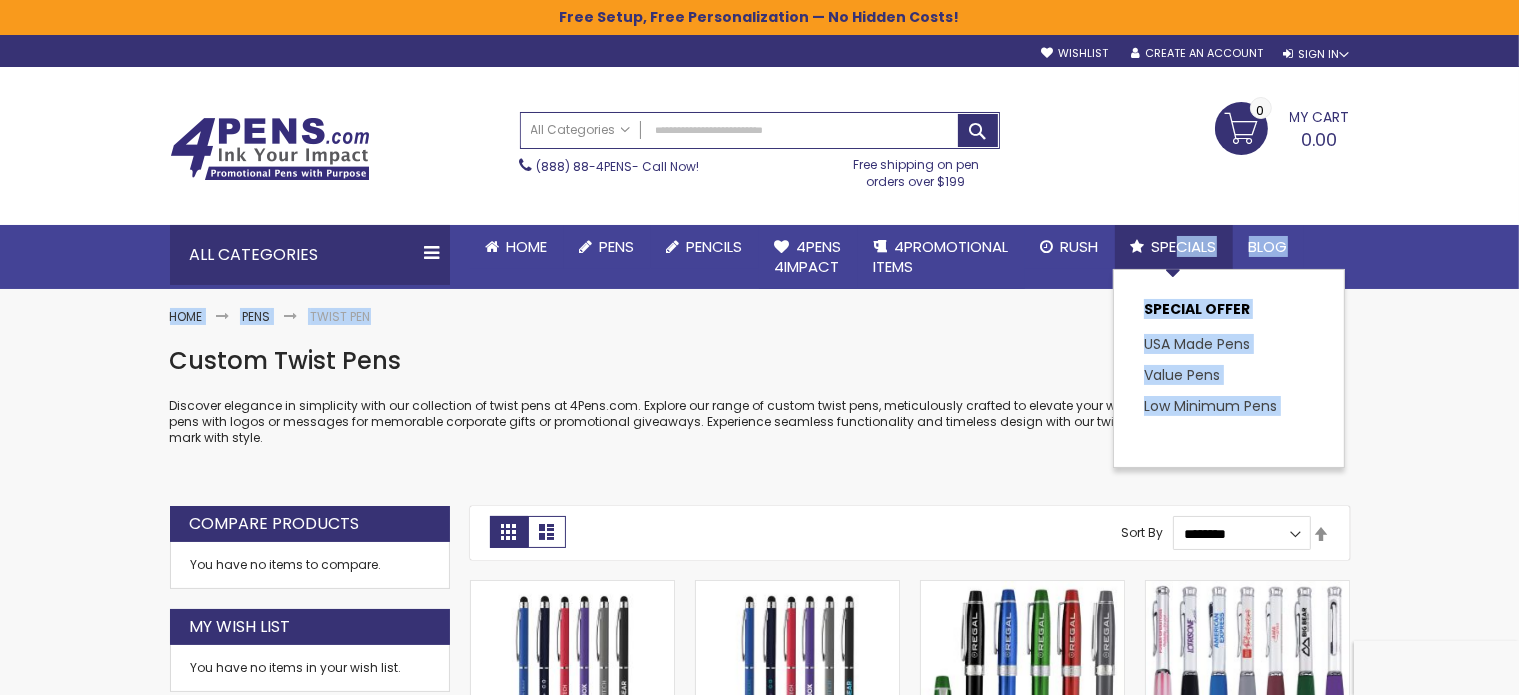 drag, startPoint x: 0, startPoint y: 0, endPoint x: 1180, endPoint y: 251, distance: 1206.4 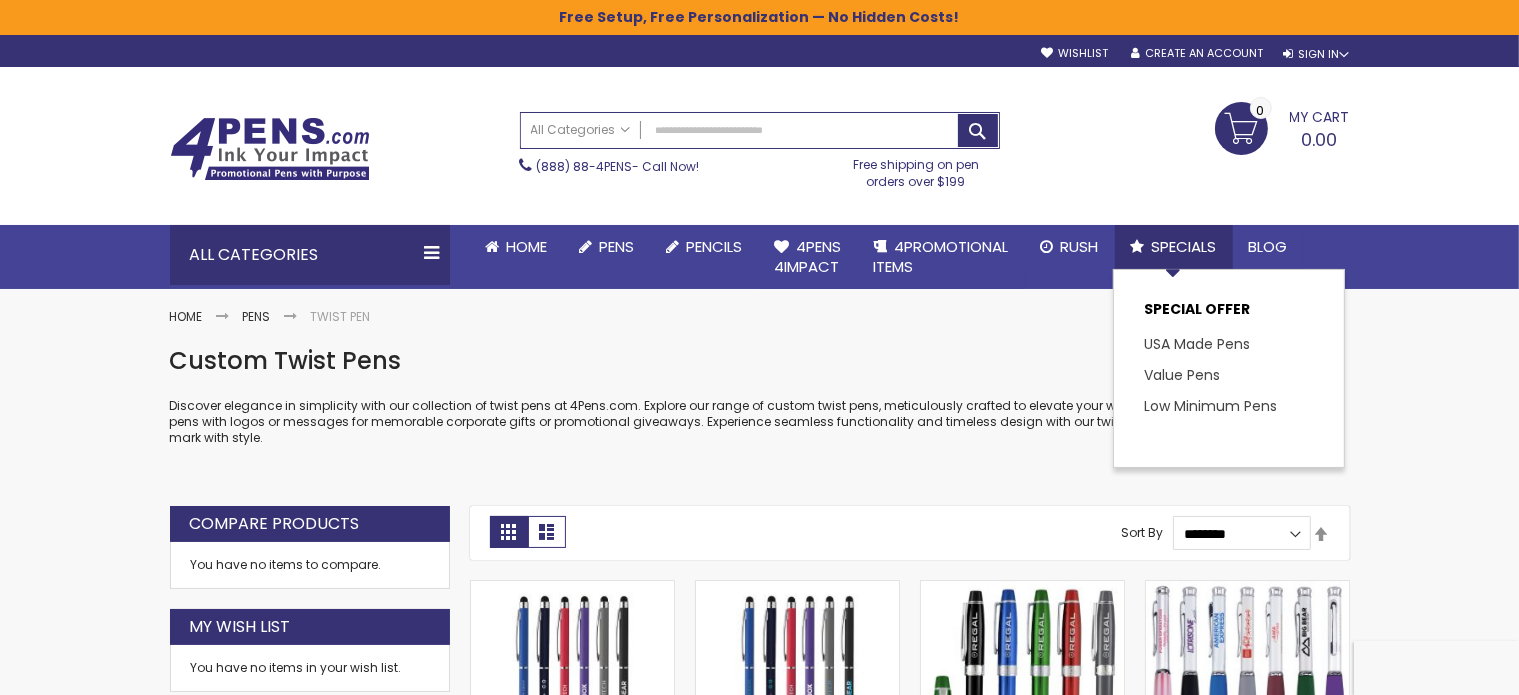 click on "SPECIAL OFFER" at bounding box center [1229, 314] 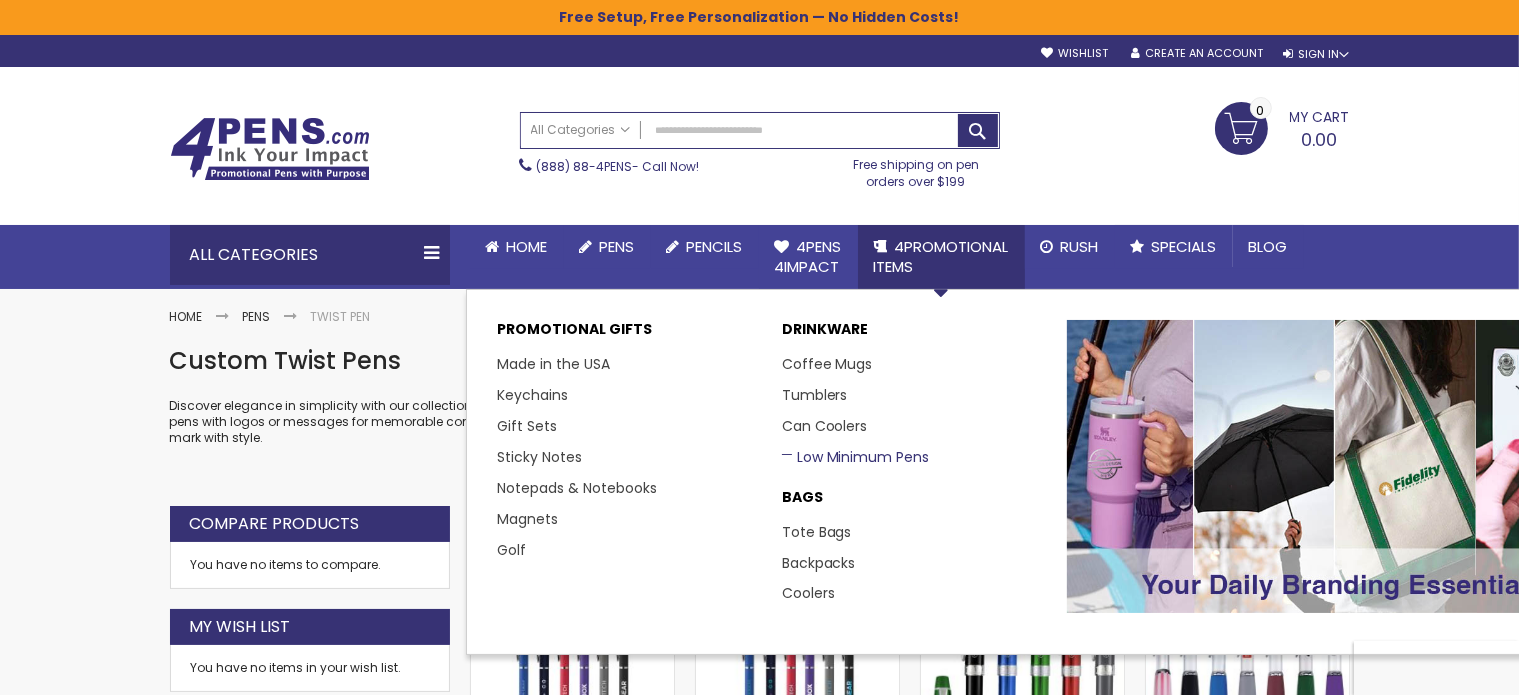 click on "Low Minimum Pens" at bounding box center [856, 457] 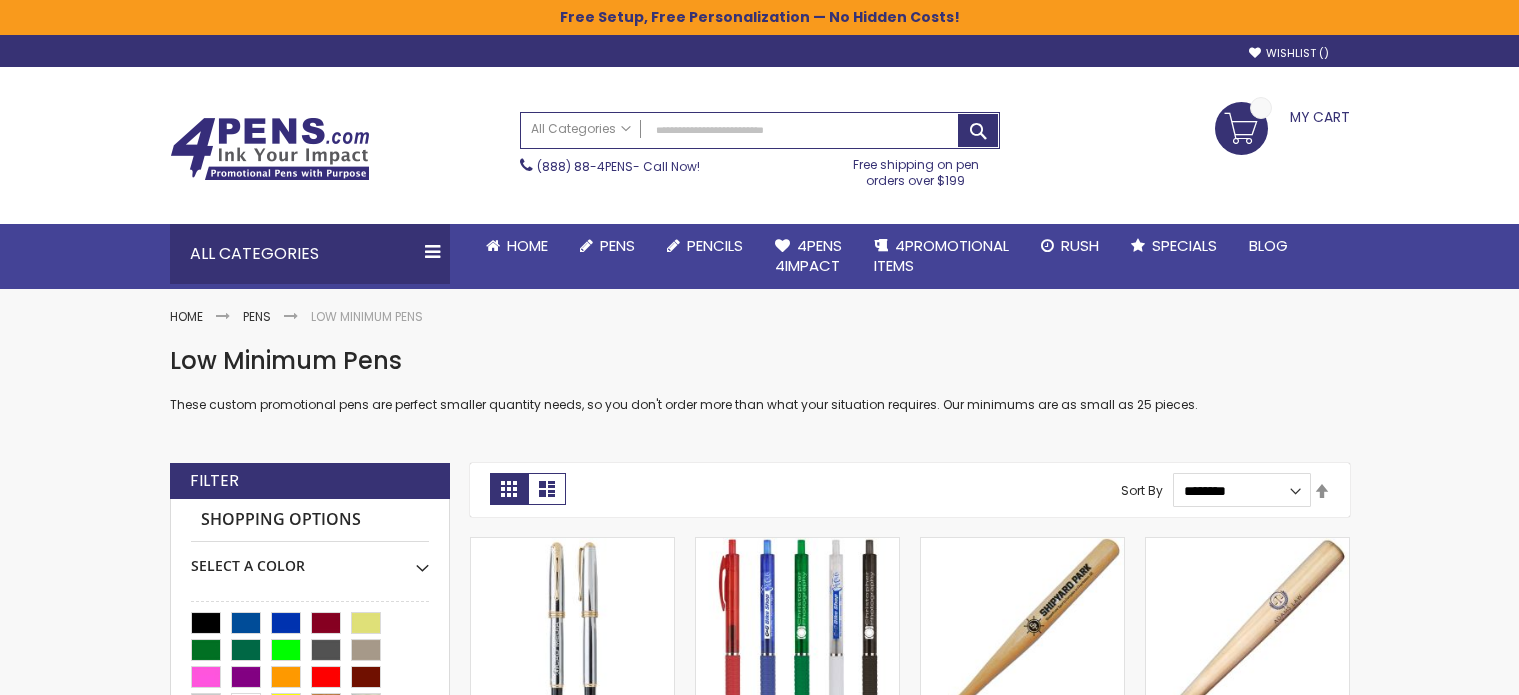scroll, scrollTop: 0, scrollLeft: 0, axis: both 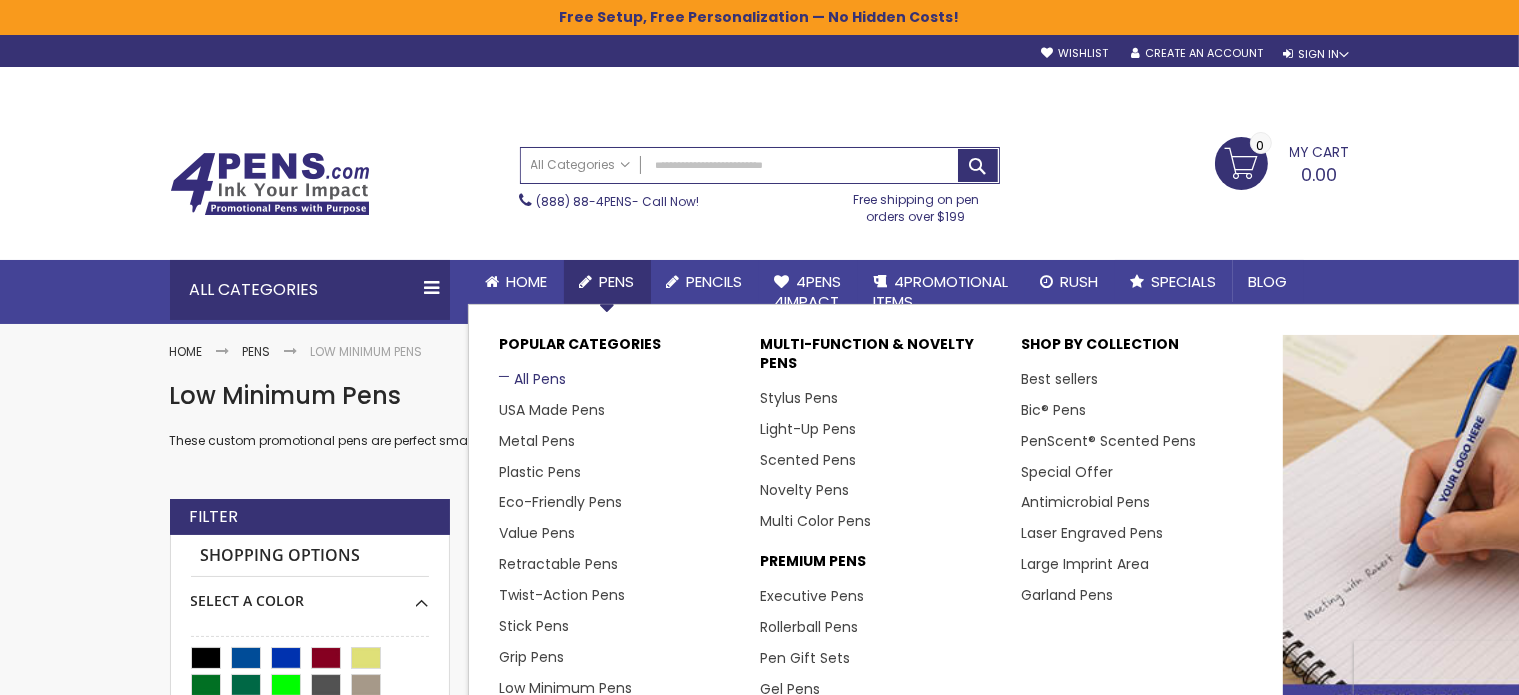 click on "All Pens" at bounding box center (532, 379) 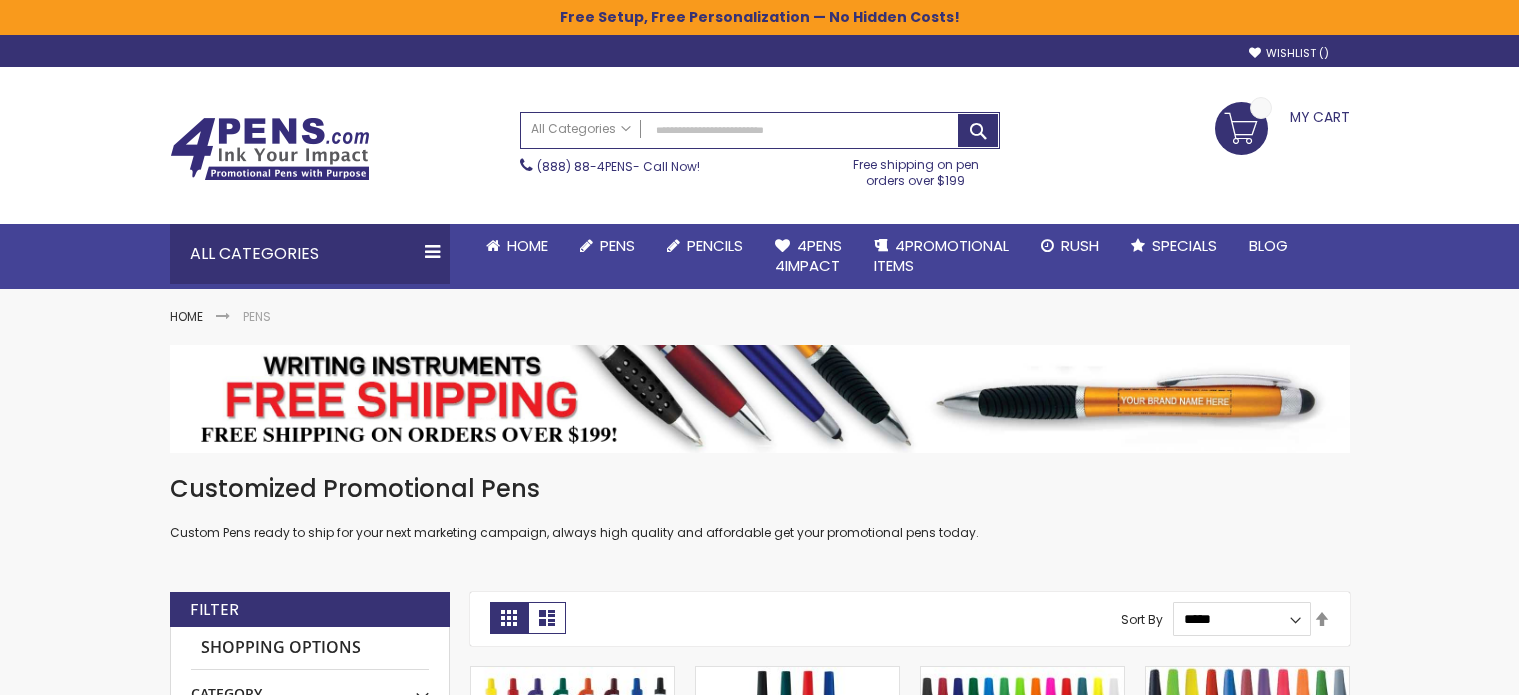 scroll, scrollTop: 0, scrollLeft: 0, axis: both 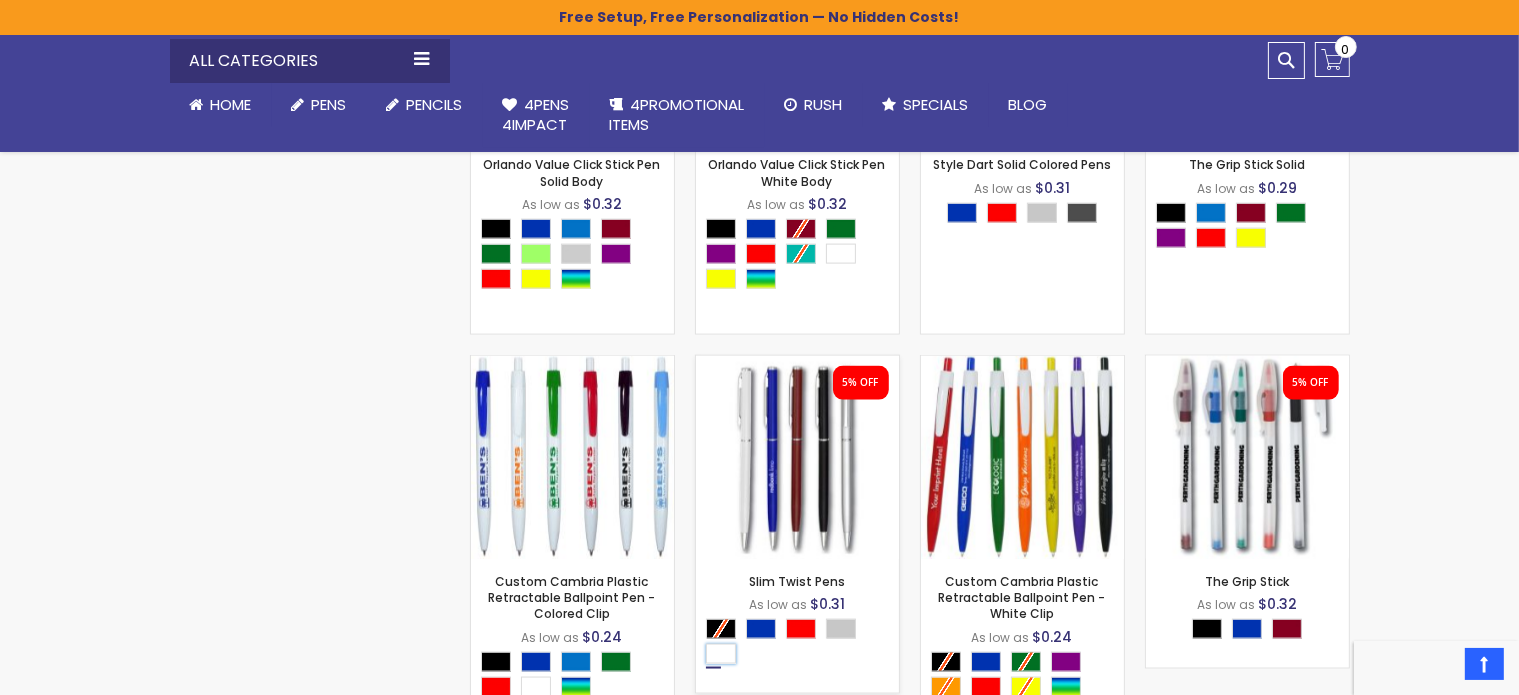 click at bounding box center [721, 654] 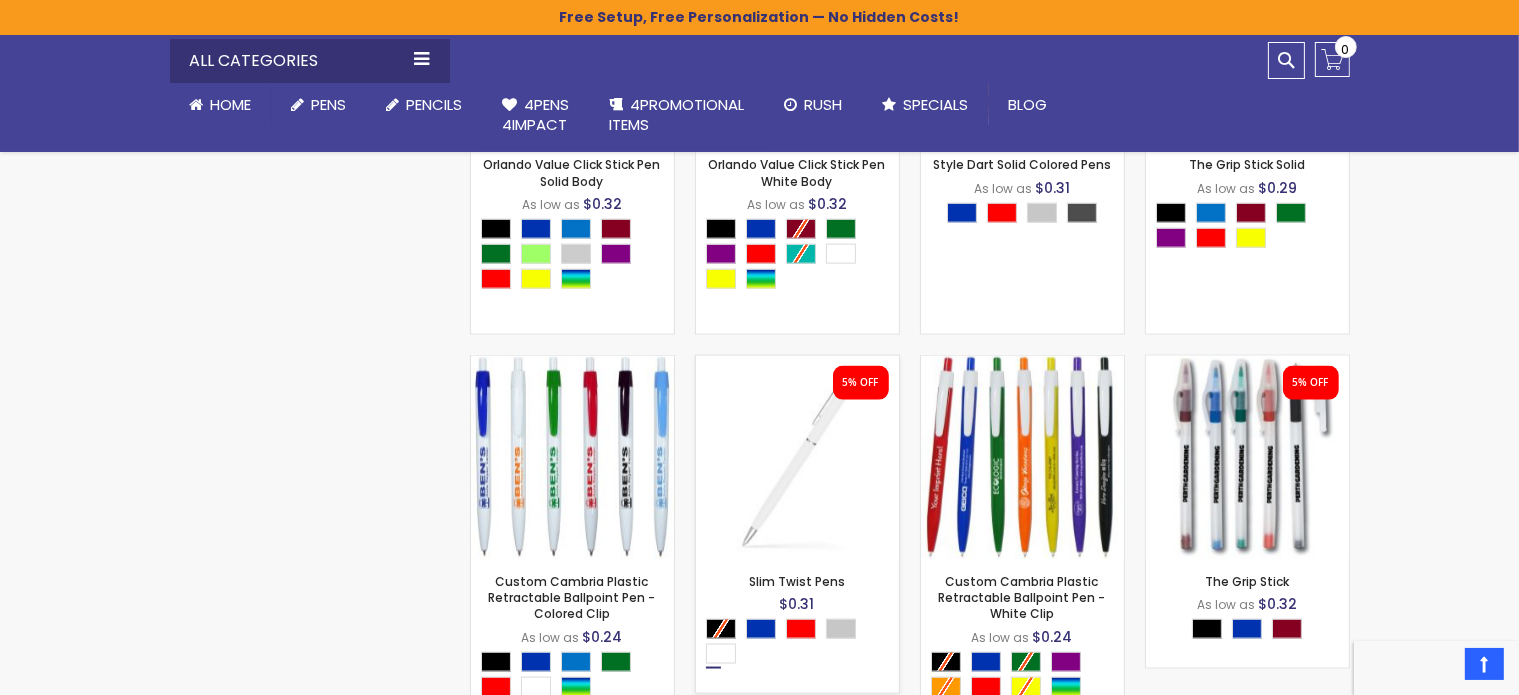 click on "-
***
+
Add to Cart
****" at bounding box center (797, 526) 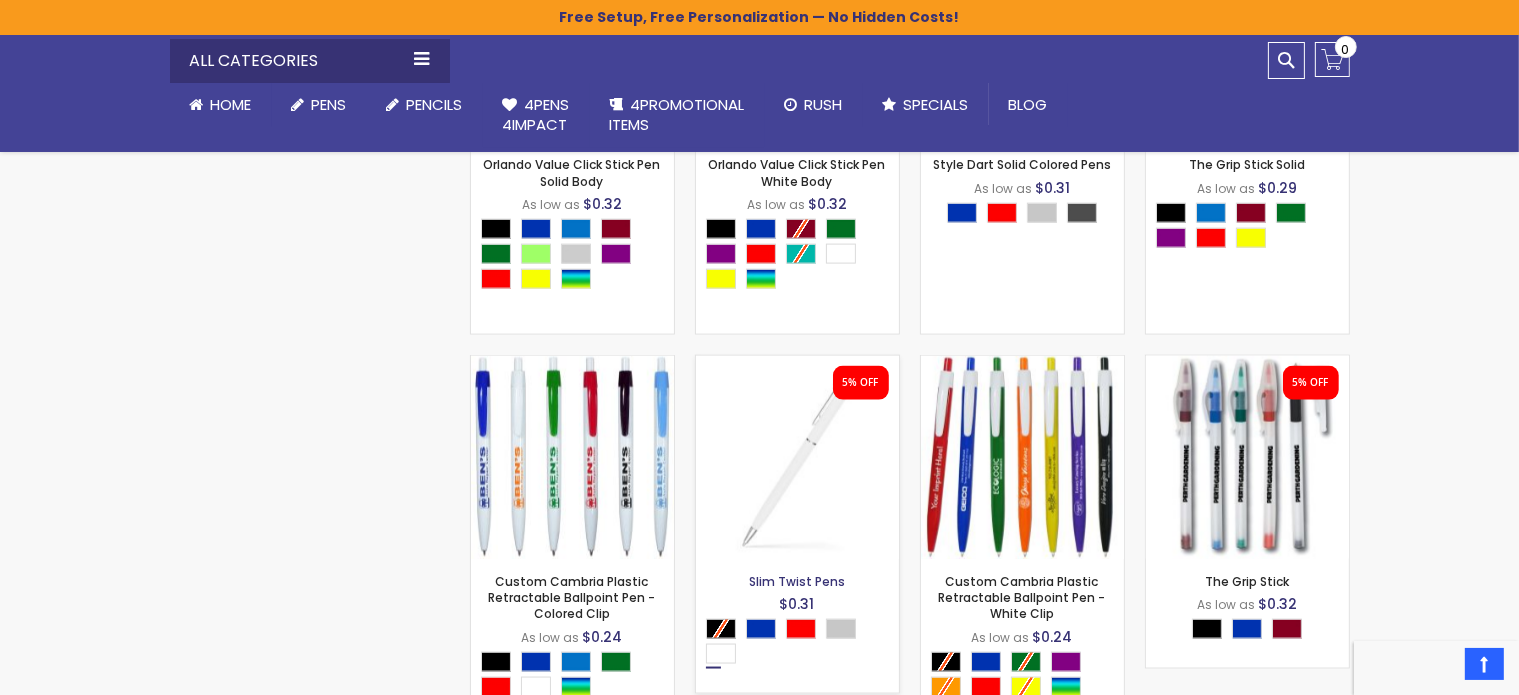 click on "Slim Twist Pens" at bounding box center (797, 581) 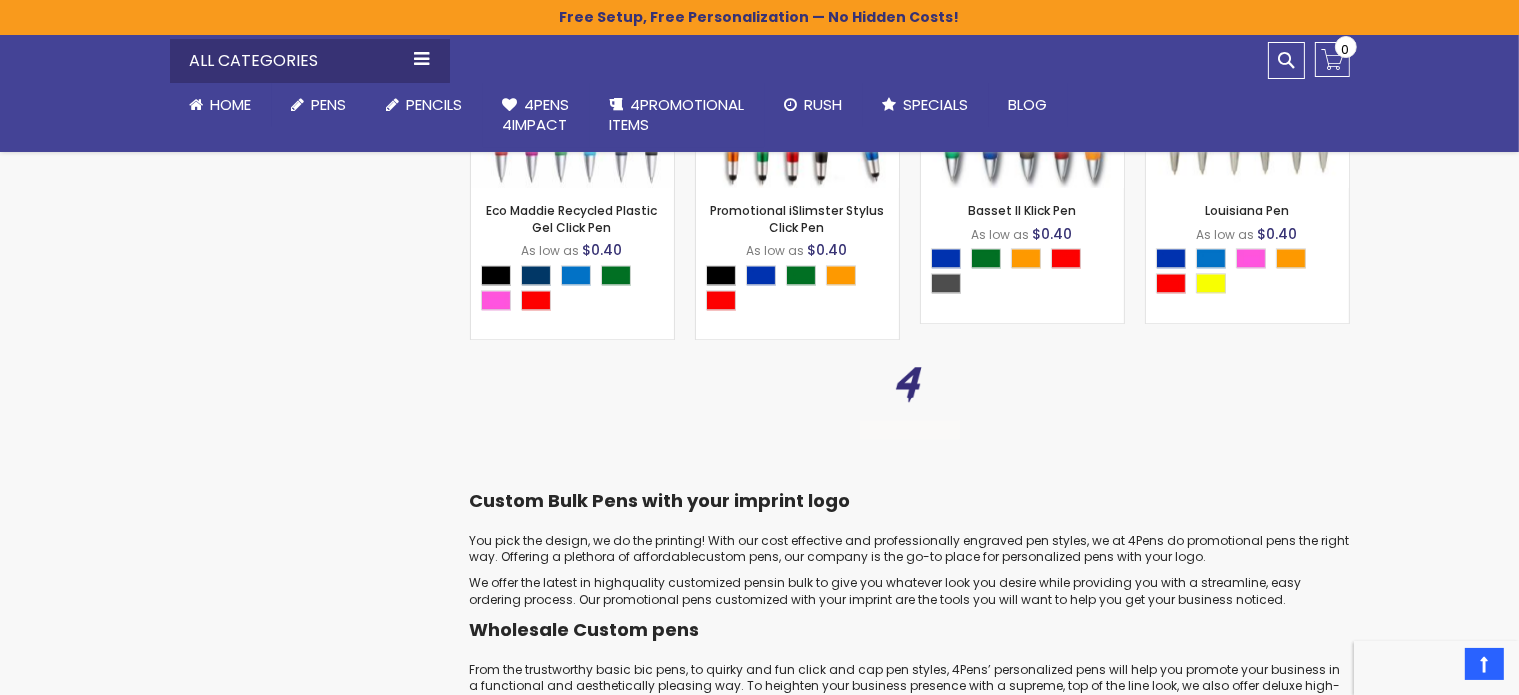 scroll, scrollTop: 5125, scrollLeft: 0, axis: vertical 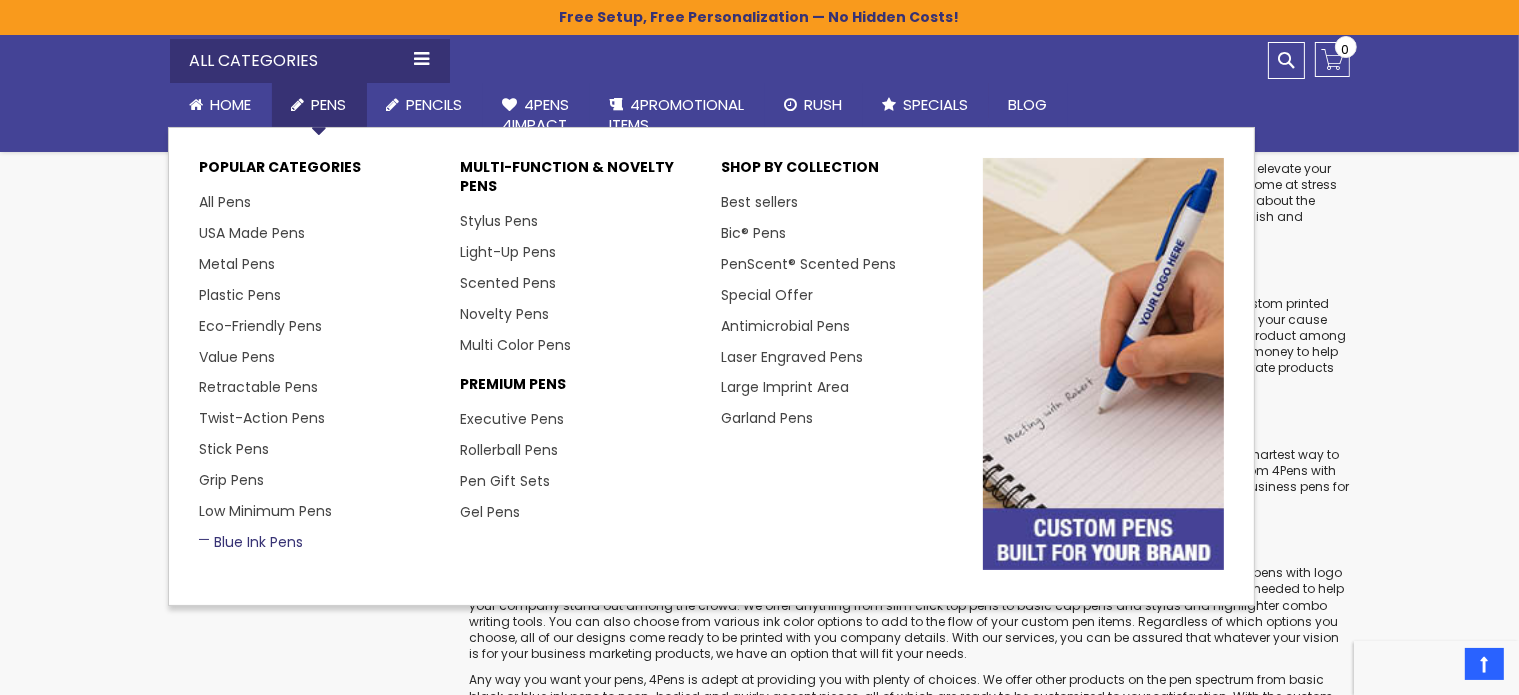 click on "Blue Ink Pens" at bounding box center [251, 542] 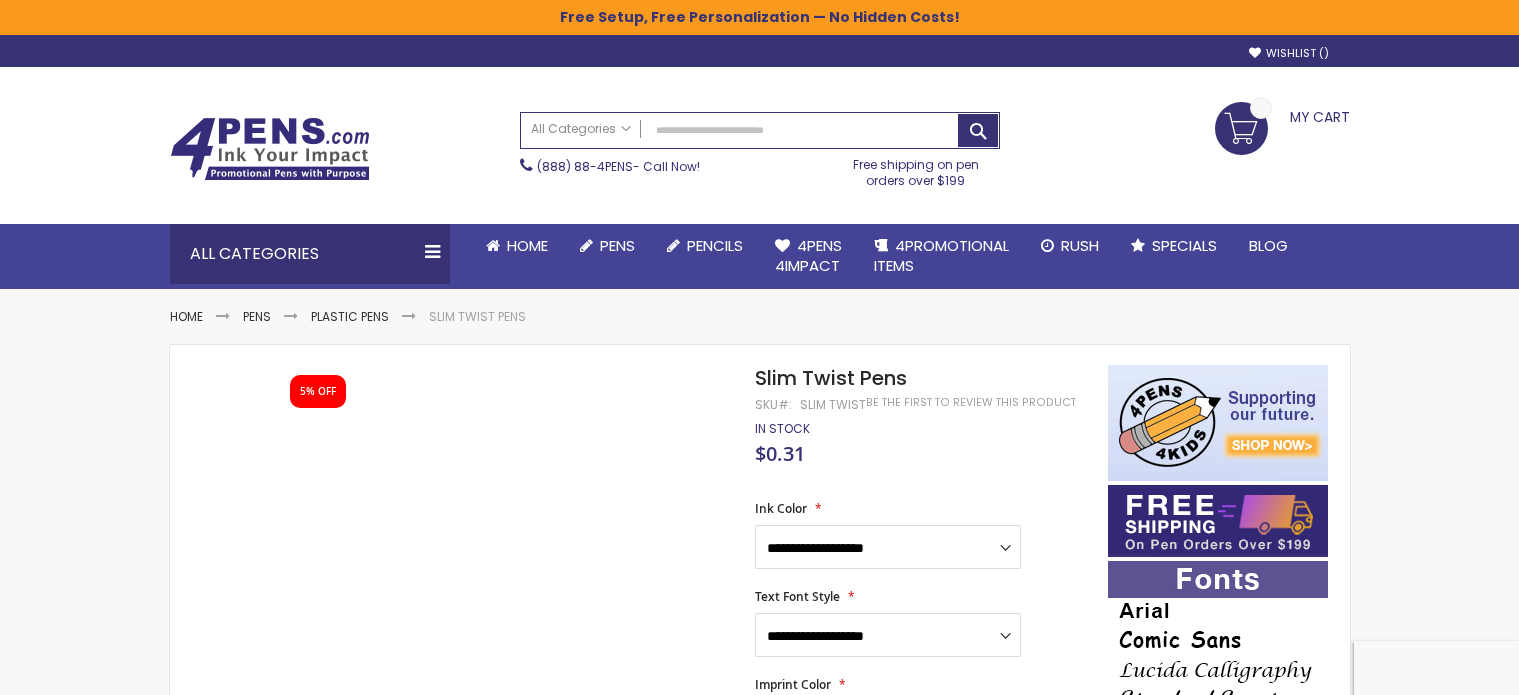 scroll, scrollTop: 0, scrollLeft: 0, axis: both 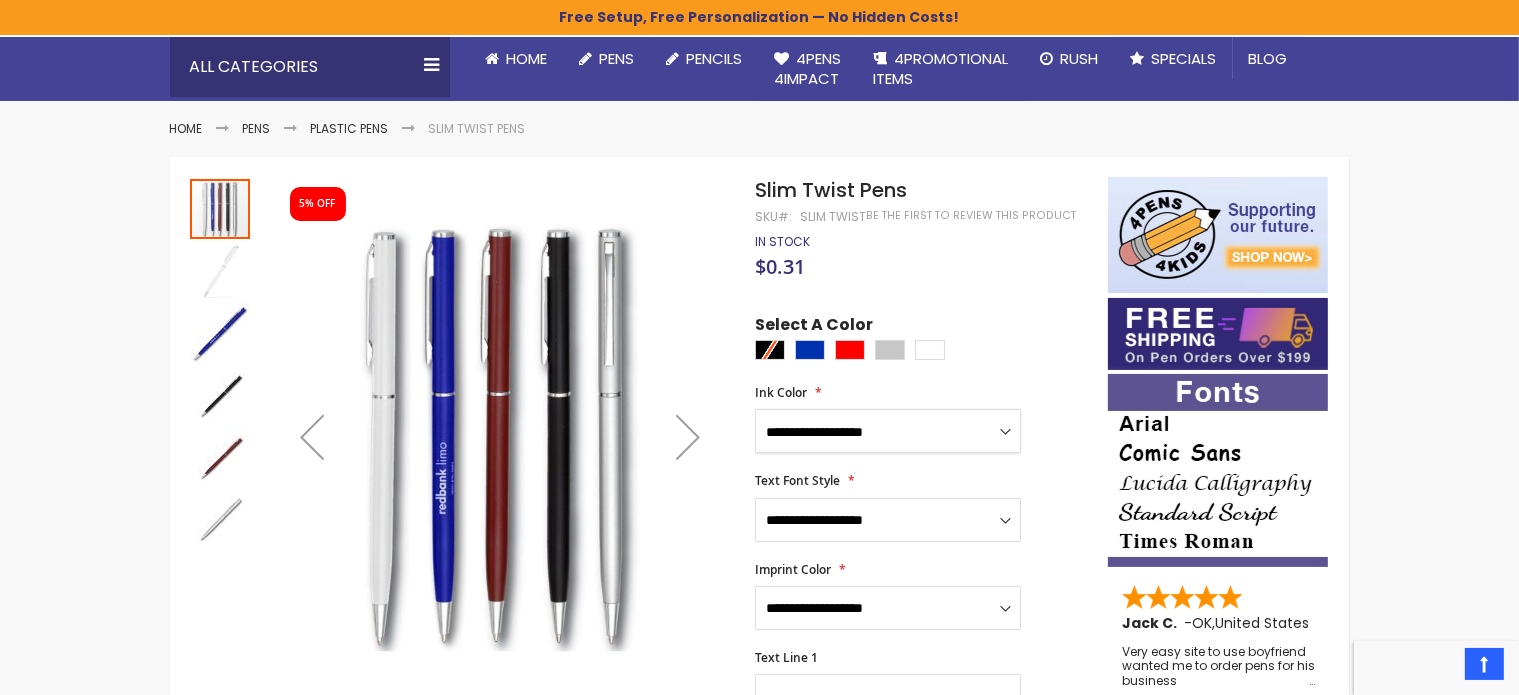 click on "**********" at bounding box center (888, 431) 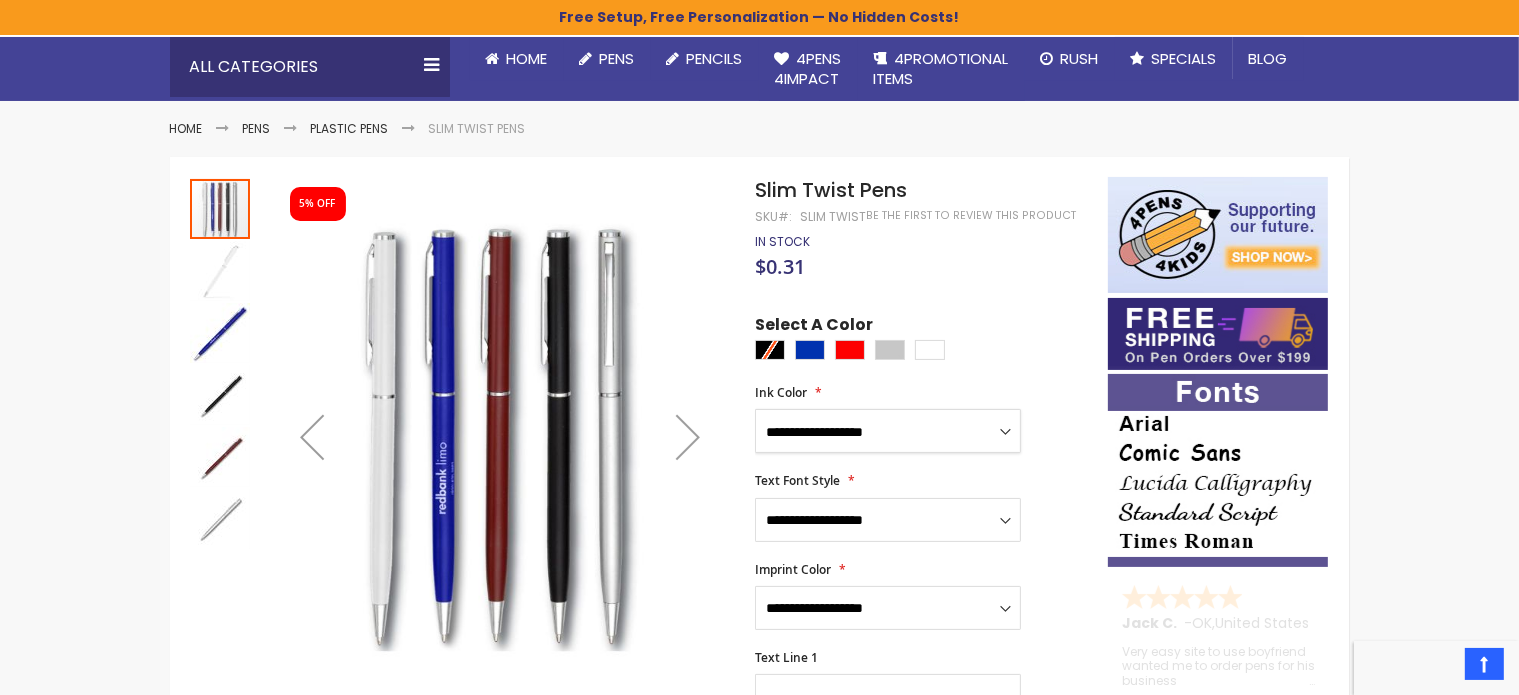 click on "**********" at bounding box center (888, 431) 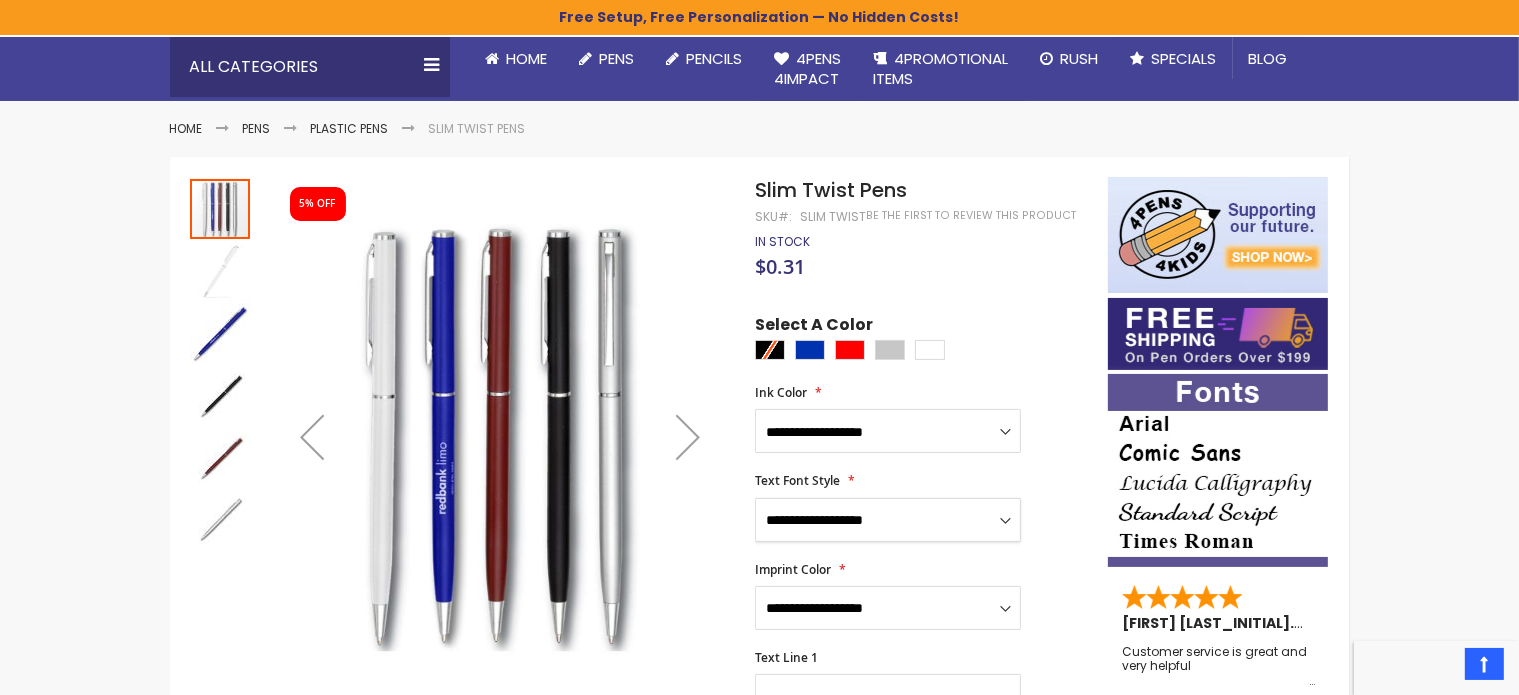 click on "**********" at bounding box center (888, 520) 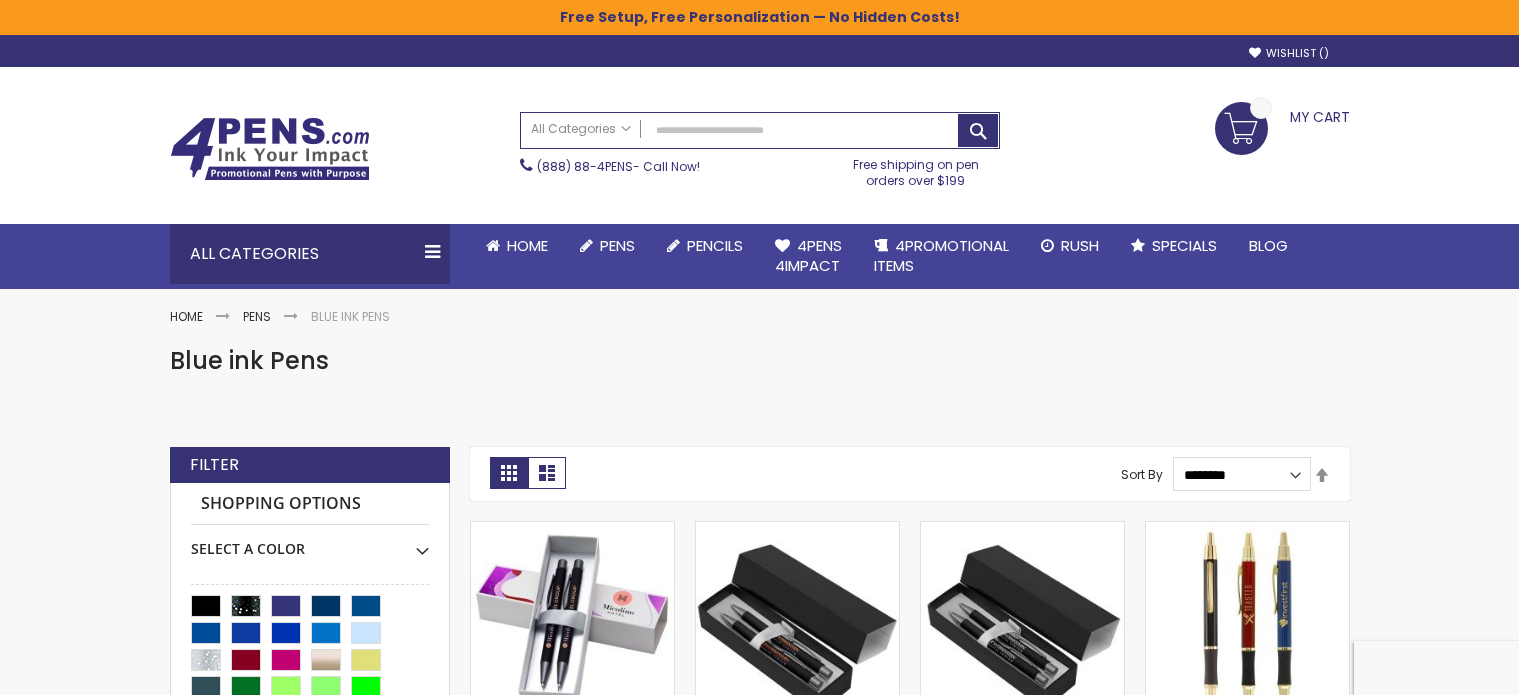 scroll, scrollTop: 0, scrollLeft: 0, axis: both 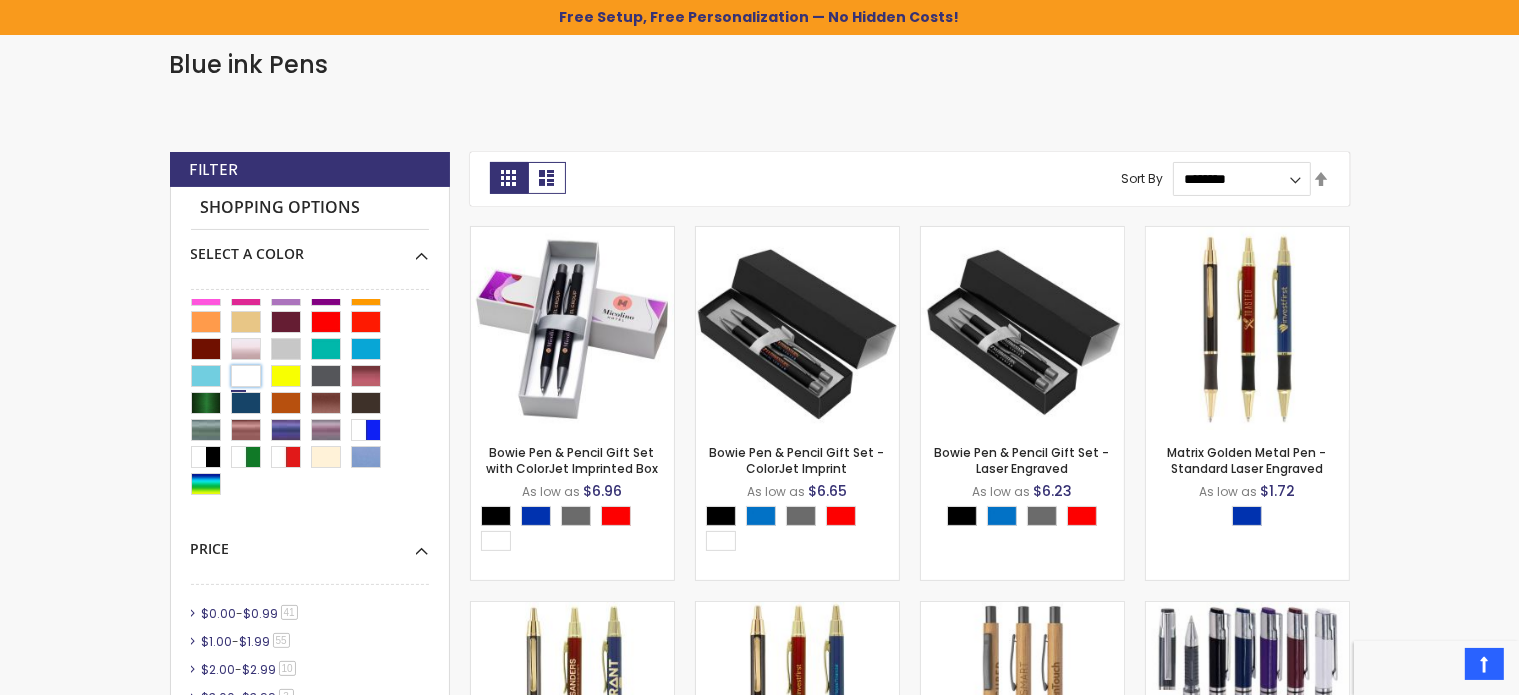 click at bounding box center [246, 376] 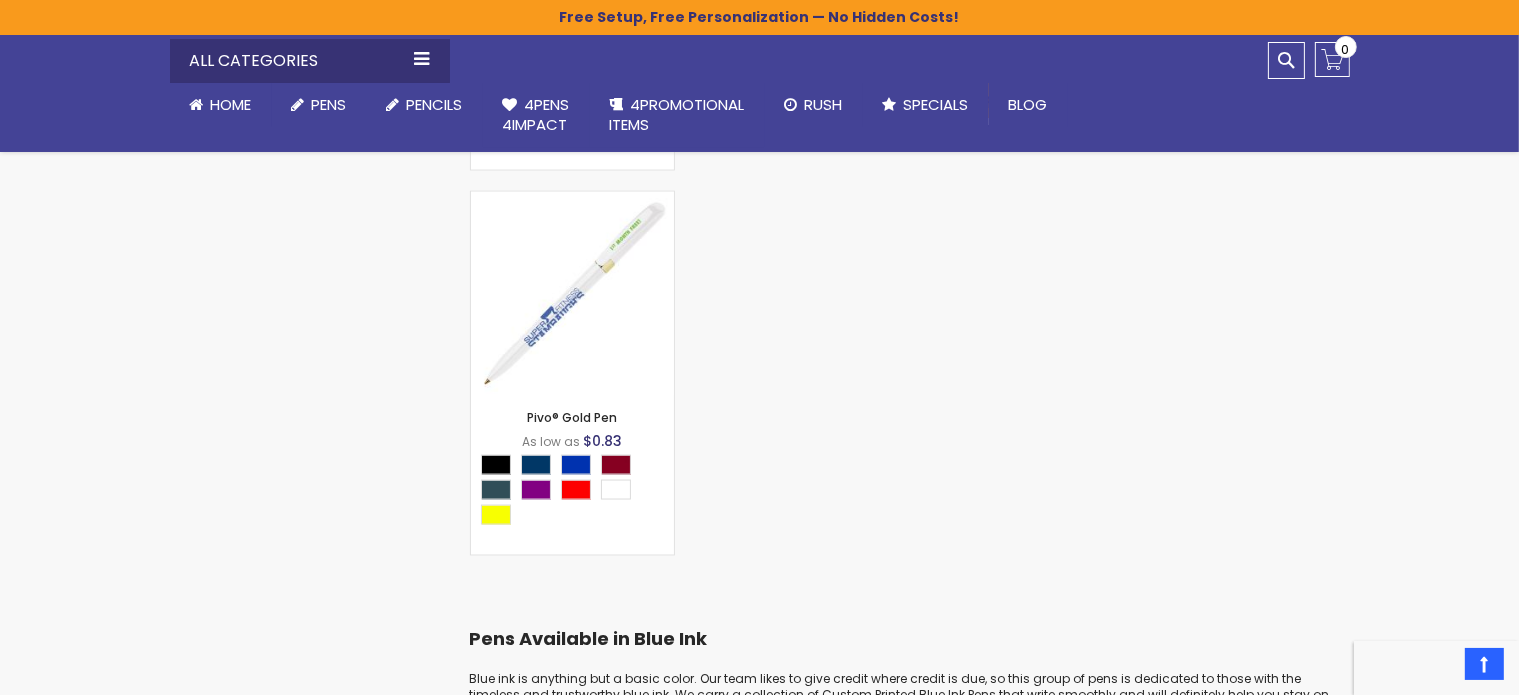 scroll, scrollTop: 3084, scrollLeft: 0, axis: vertical 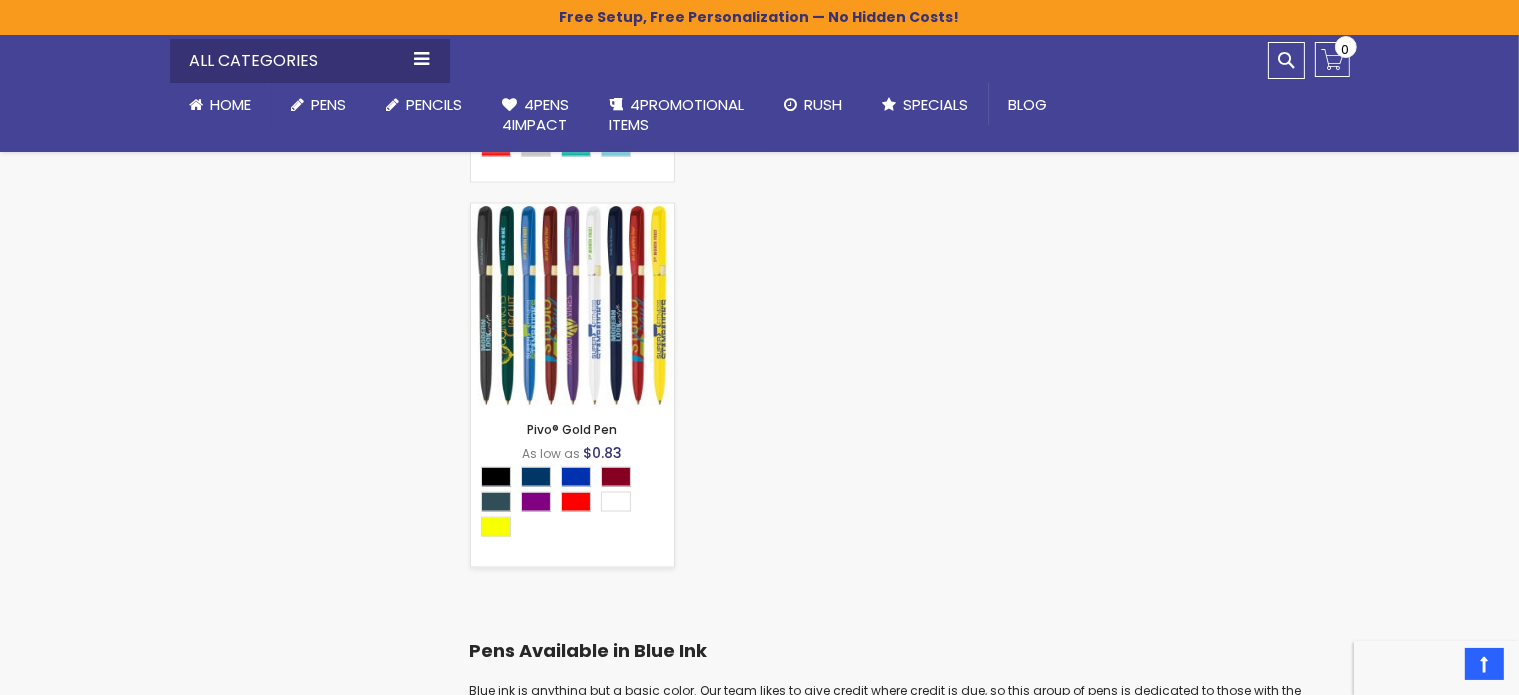 click at bounding box center [572, 305] 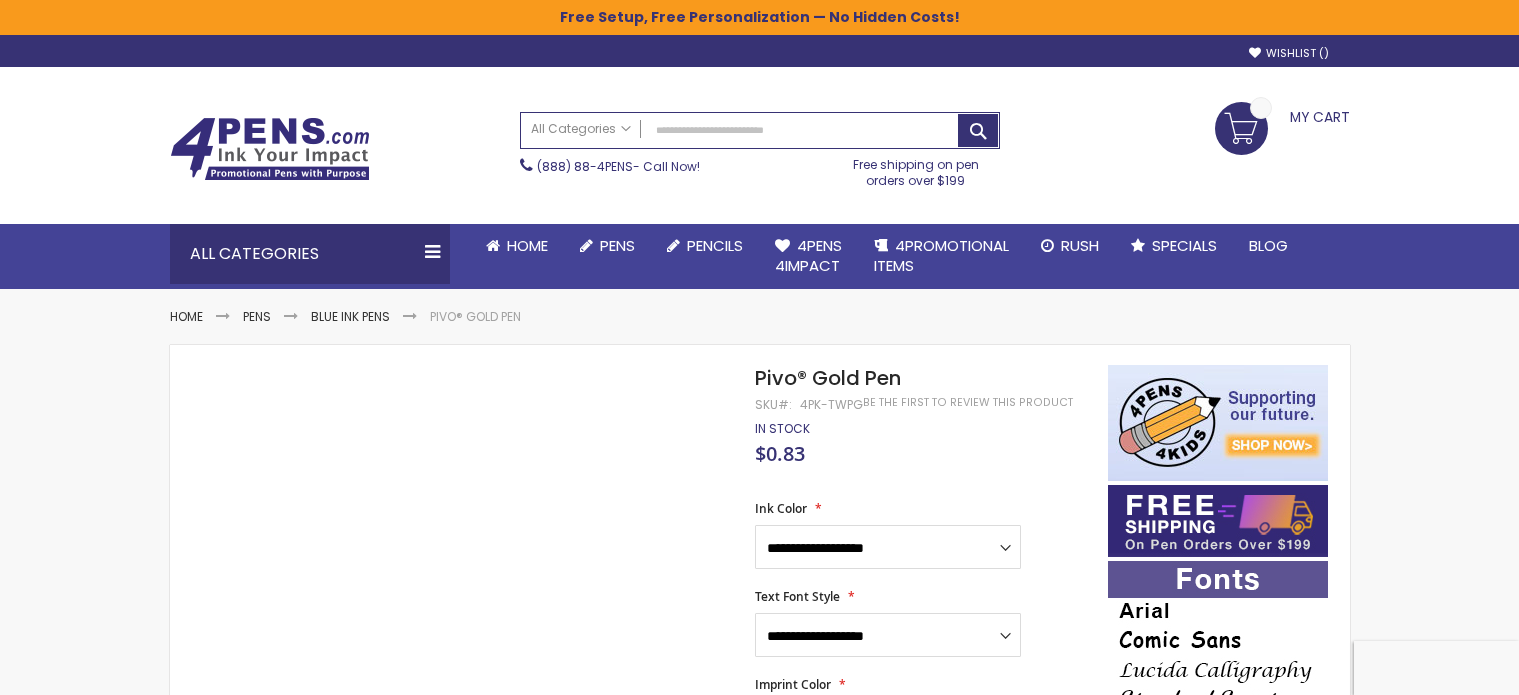 scroll, scrollTop: 0, scrollLeft: 0, axis: both 